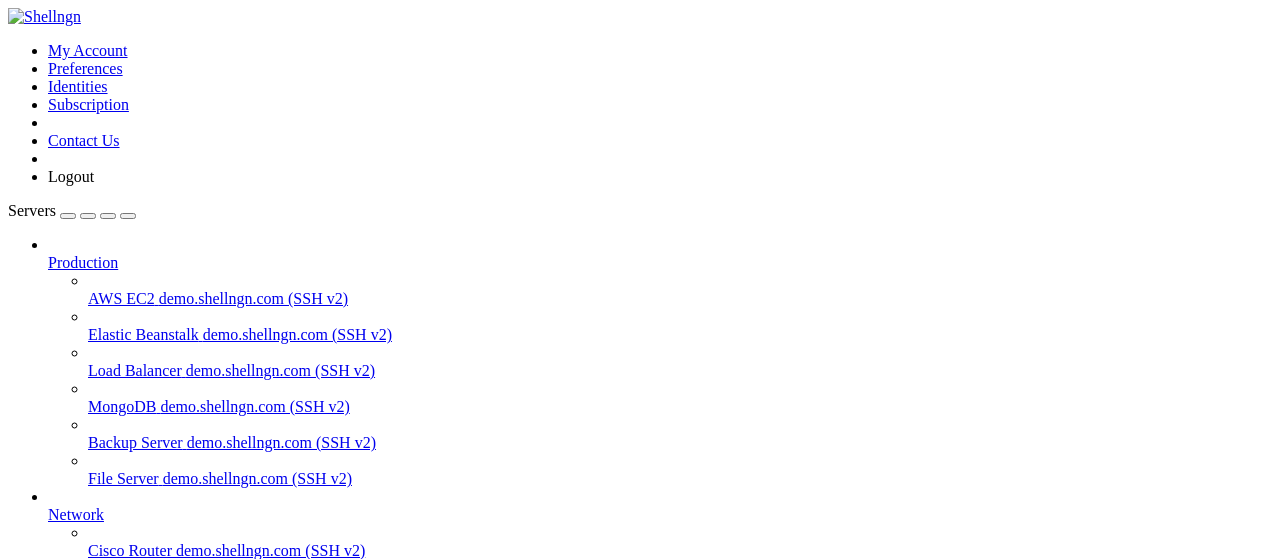 scroll, scrollTop: 0, scrollLeft: 0, axis: both 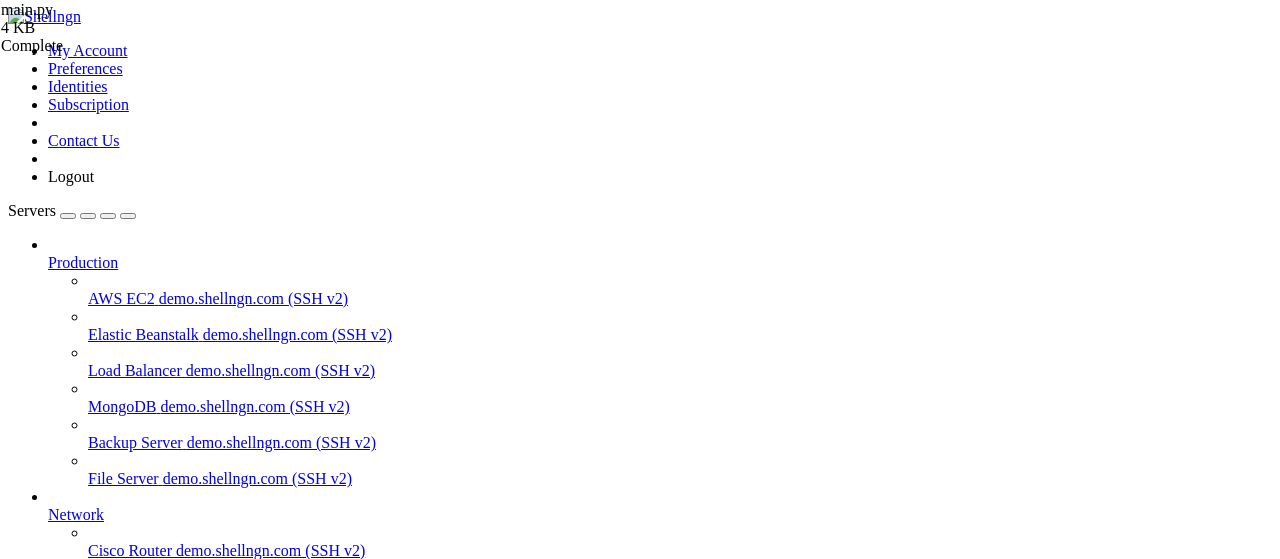 click on "bot = telebot . TeleBot ( "[BOT_TOKEN]" )" at bounding box center [942, 2108] 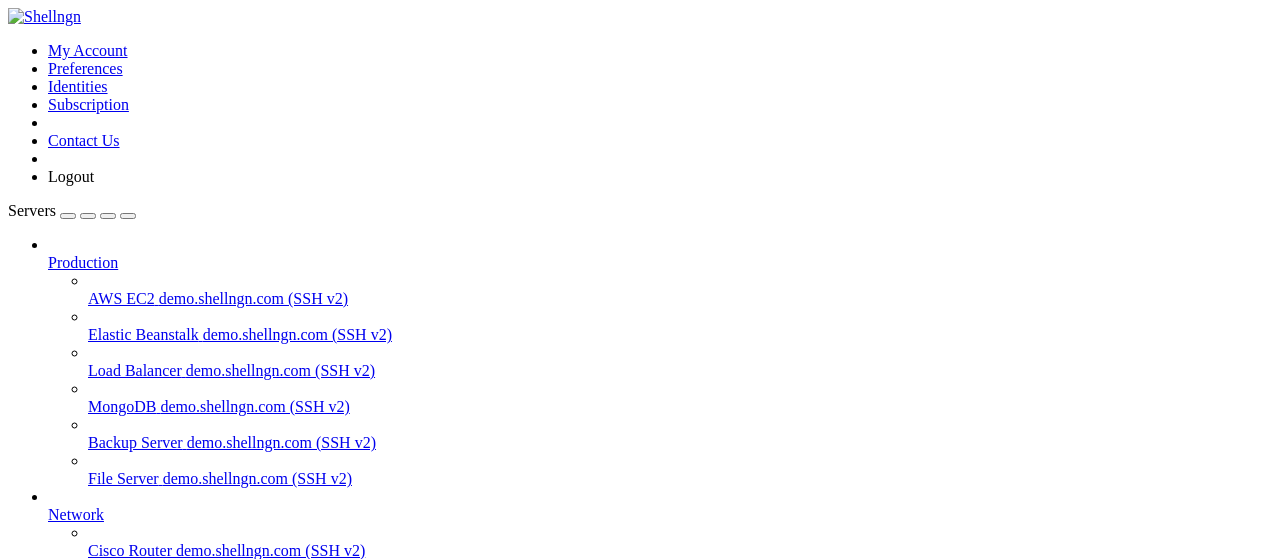 click on "" at bounding box center (660, 889) 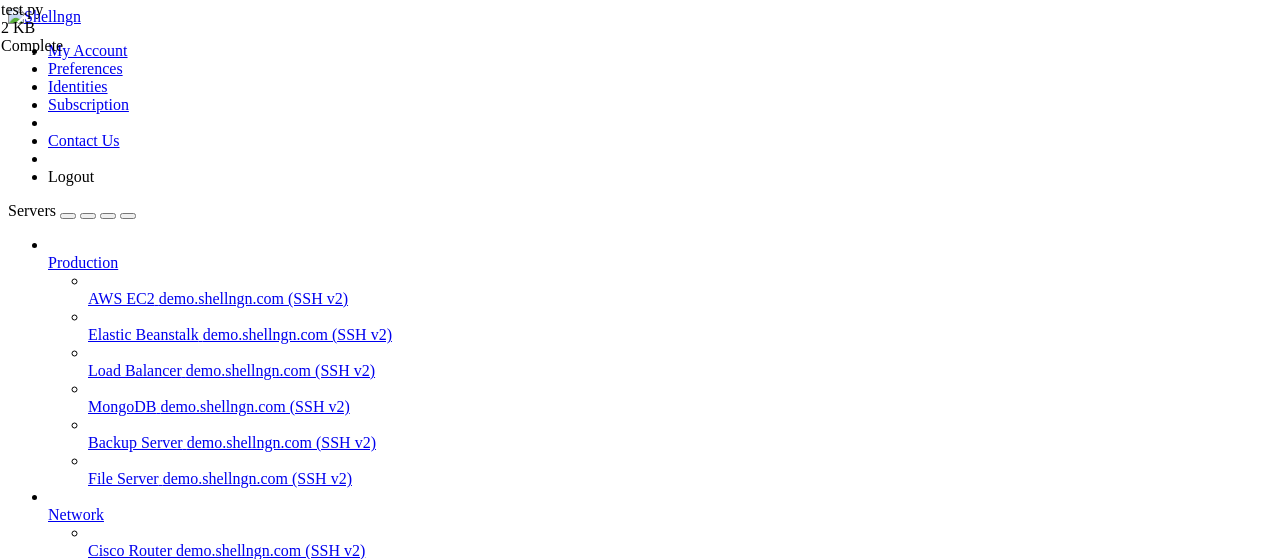 scroll, scrollTop: 61, scrollLeft: 0, axis: vertical 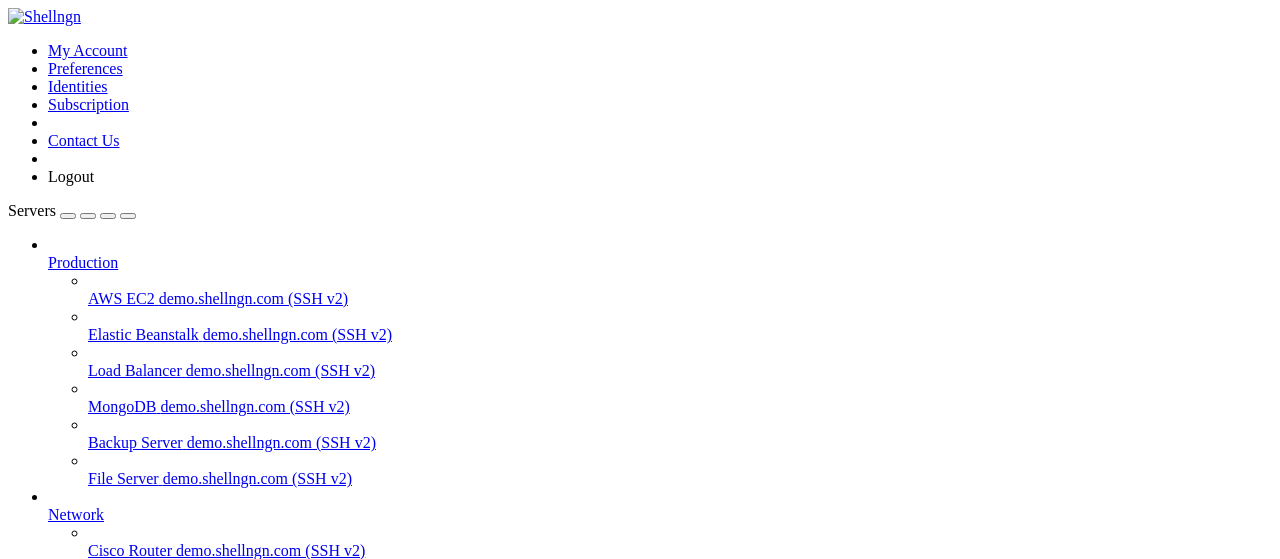 click on "" at bounding box center [660, 889] 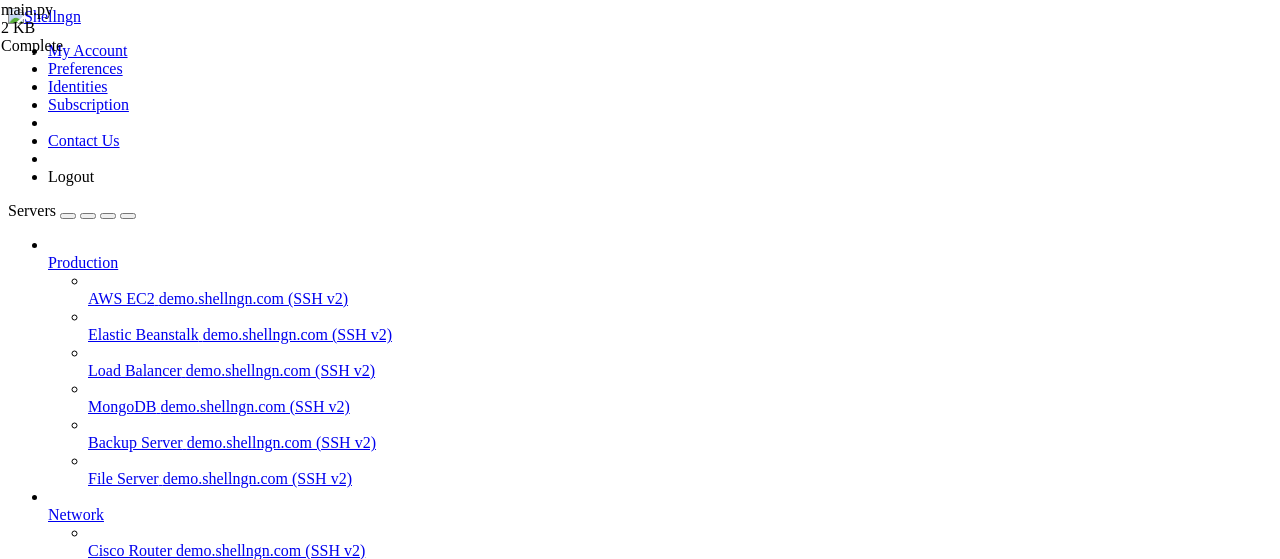 scroll, scrollTop: 652, scrollLeft: 0, axis: vertical 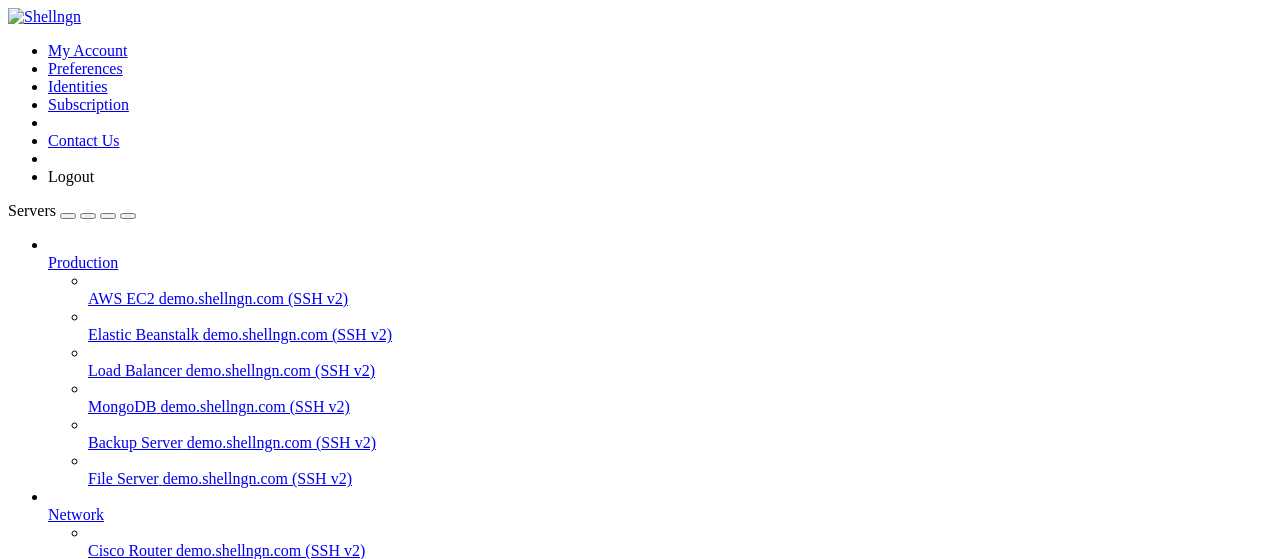 click on "" at bounding box center (660, 889) 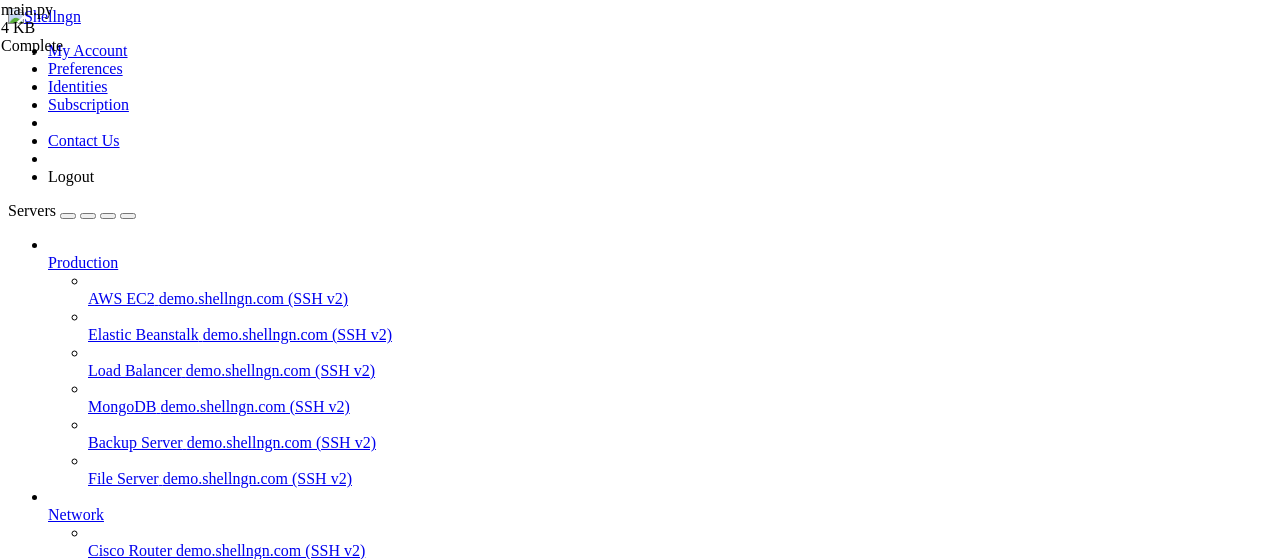 click on "bot = telebot . TeleBot ( "[BOT_TOKEN]" )" at bounding box center [942, 2108] 